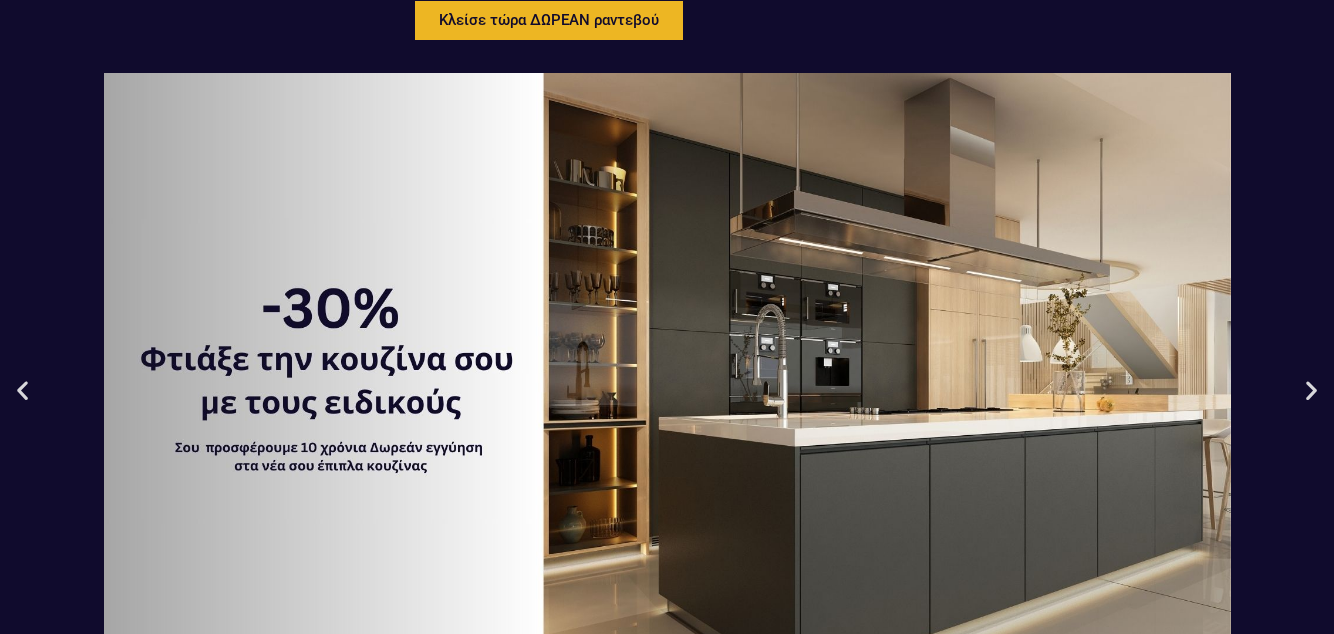 scroll, scrollTop: 84, scrollLeft: 0, axis: vertical 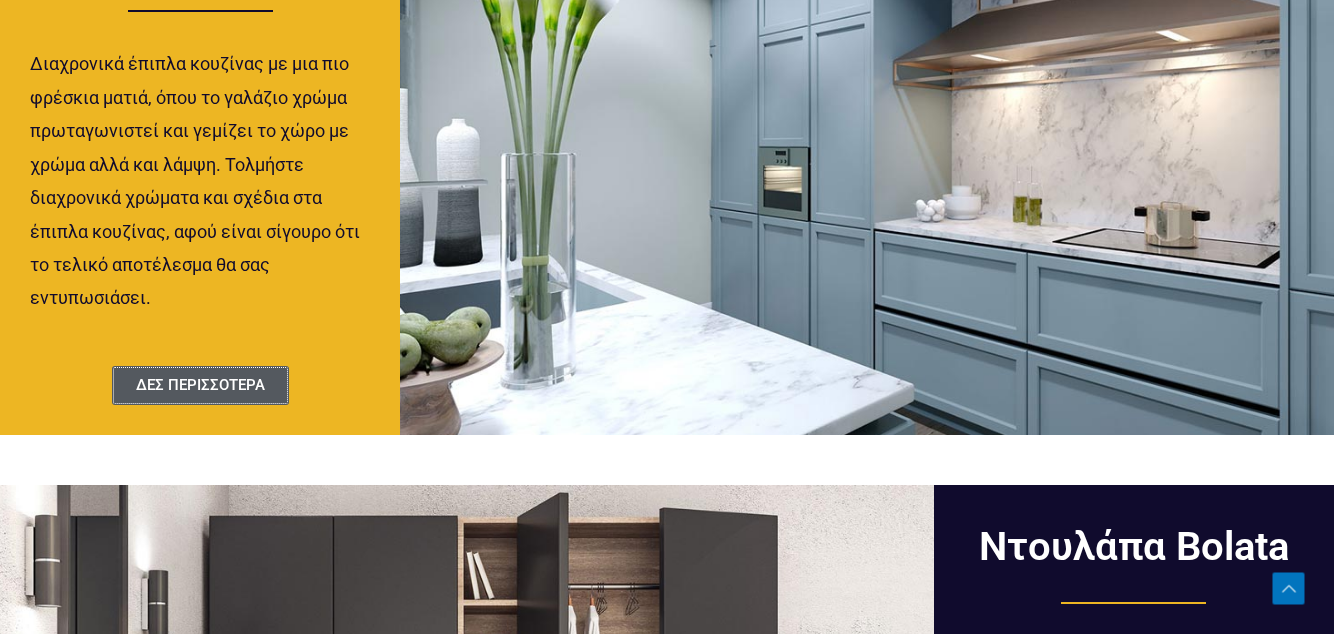 click on "ΔΕΣ ΠΕΡΙΣΣΟΤΕΡΑ" at bounding box center [200, 385] 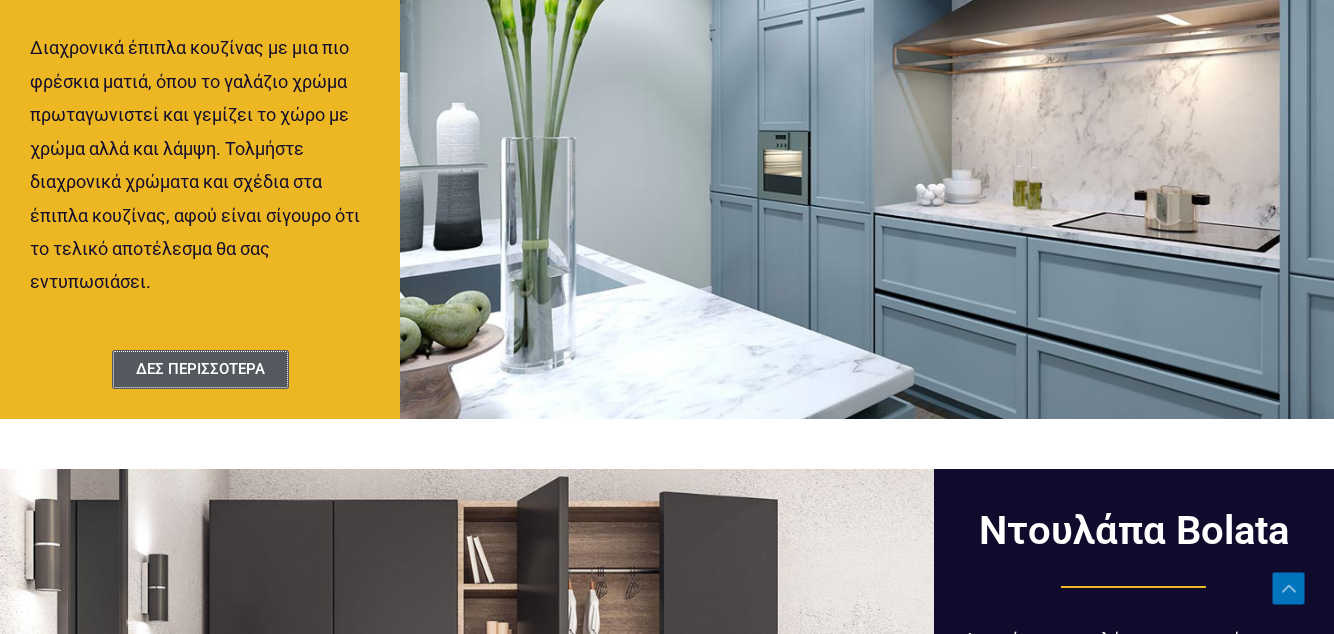 scroll, scrollTop: 3374, scrollLeft: 0, axis: vertical 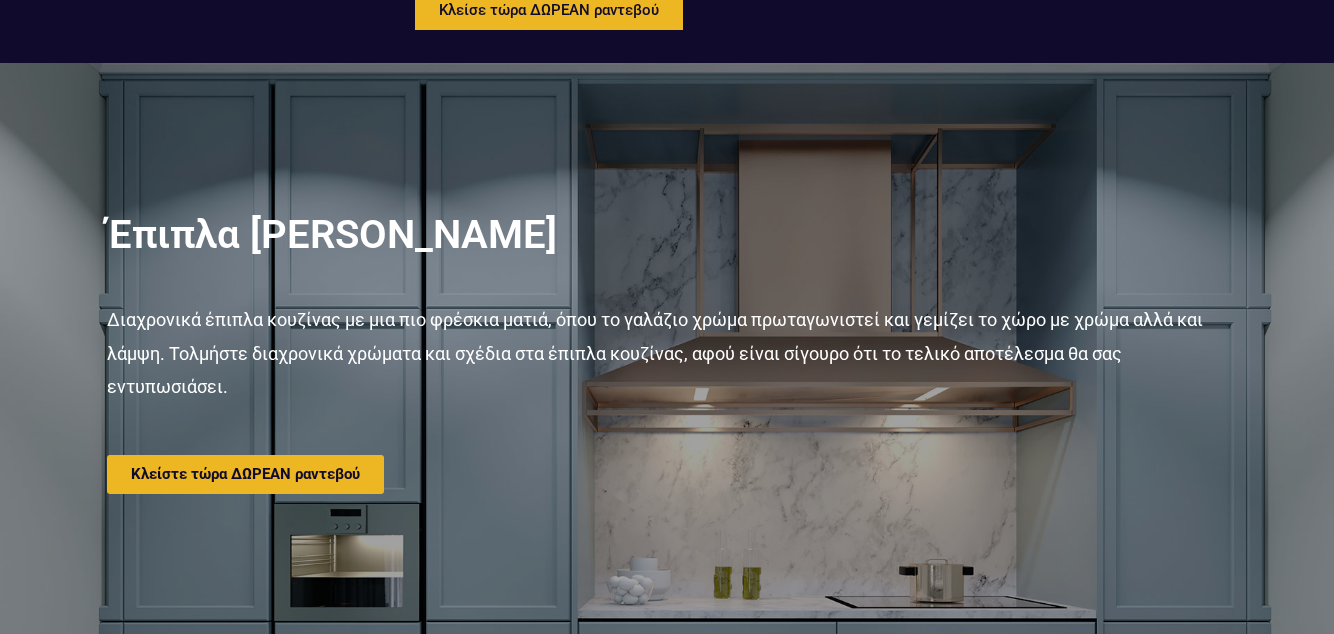 click on "Έπιπλα κουζίνας Puka
Διαχρονικά έπιπλα κουζίνας με μια πιο φρέσκια ματιά, όπου το γαλάζιο χρώμα πρωταγωνιστεί και γεμίζει το χώρο με χρώμα αλλά και λάμψη. Τολμήστε διαχρονικά χρώματα και σχέδια στα έπιπλα κουζίνας, αφού είναι σίγουρο ότι το τελικό αποτέλεσμα θα σας εντυπωσιάσει.
Κλείστε τώρα ΔΩΡΕΑΝ ραντεβού" at bounding box center (667, 354) 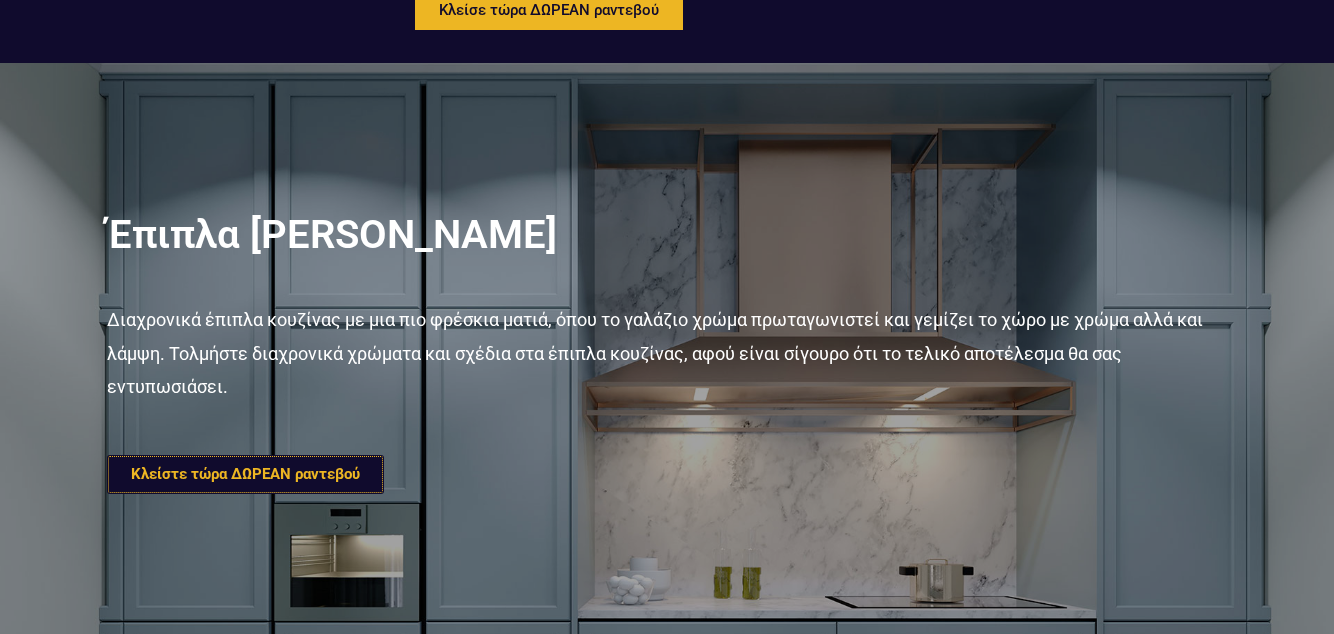click on "Κλείστε τώρα ΔΩΡΕΑΝ ραντεβού" at bounding box center [245, 474] 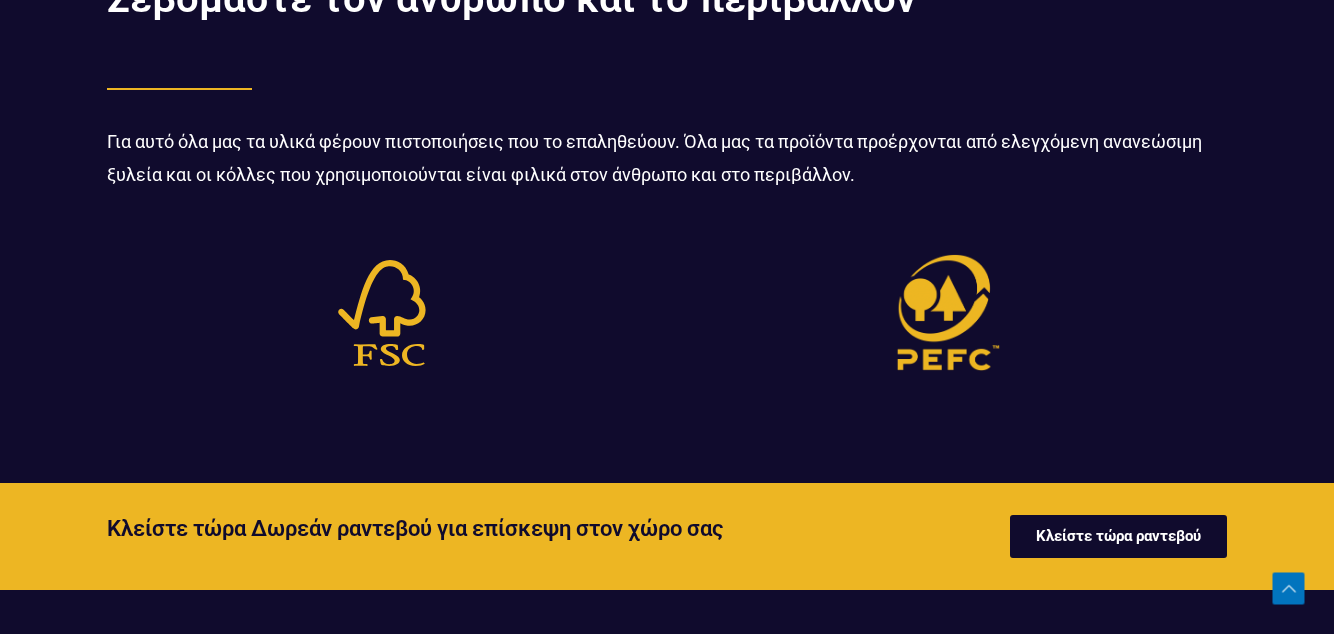 scroll, scrollTop: 5380, scrollLeft: 0, axis: vertical 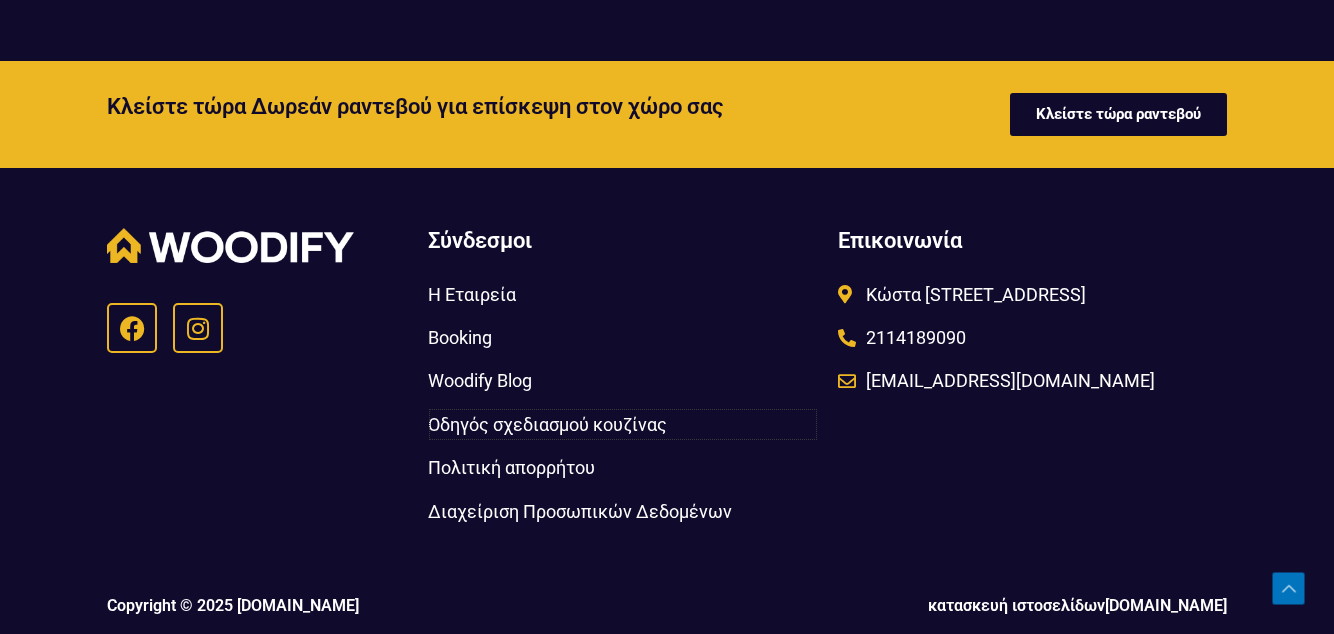 click on "Οδηγός σχεδιασμού κουζίνας" at bounding box center [547, 424] 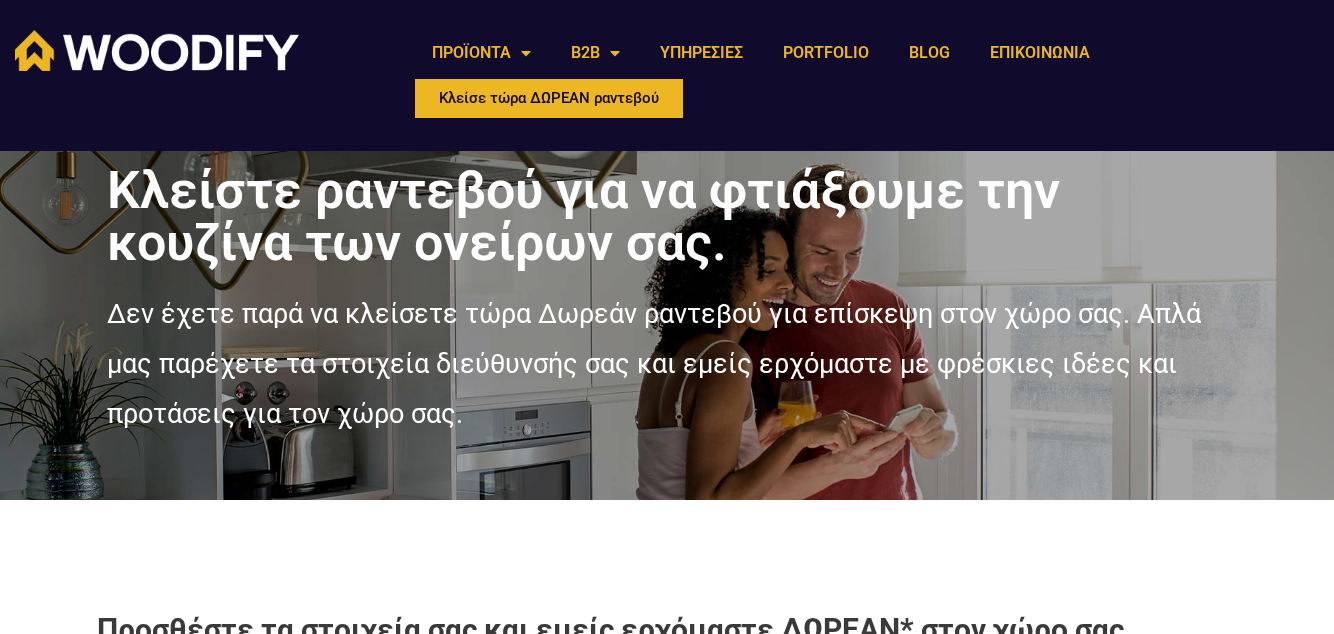 scroll, scrollTop: 0, scrollLeft: 0, axis: both 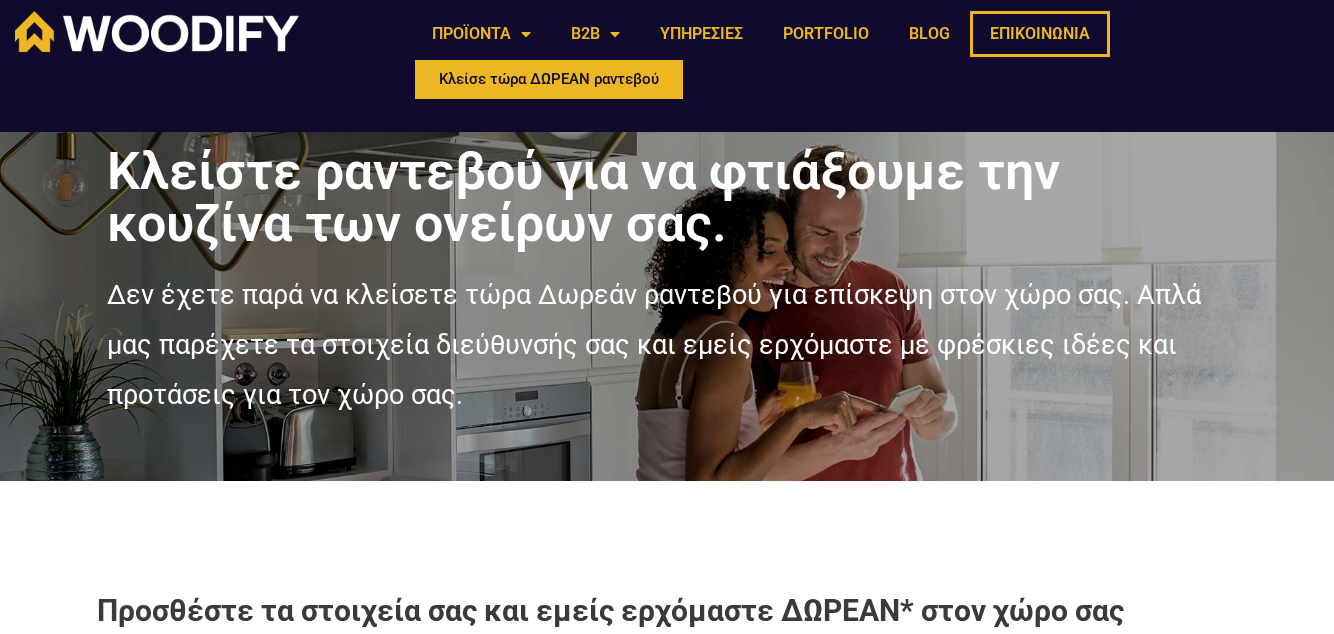 click on "ΕΠΙΚΟΙΝΩΝΙΑ" 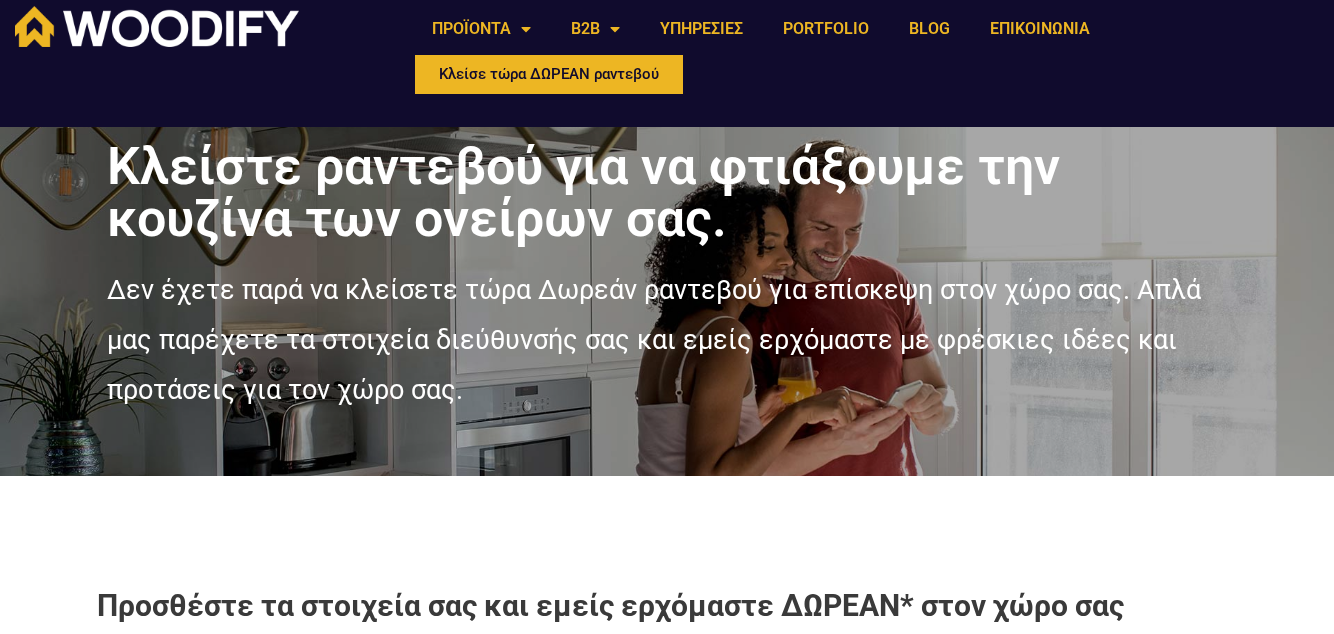 scroll, scrollTop: 0, scrollLeft: 0, axis: both 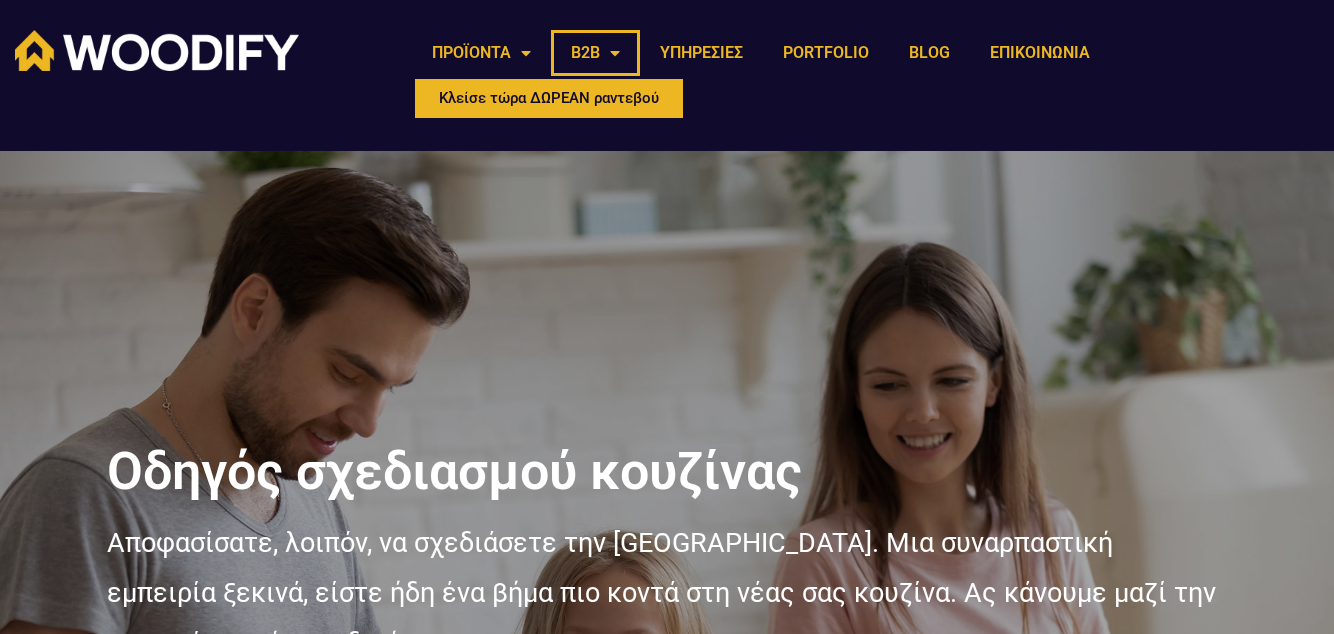 click 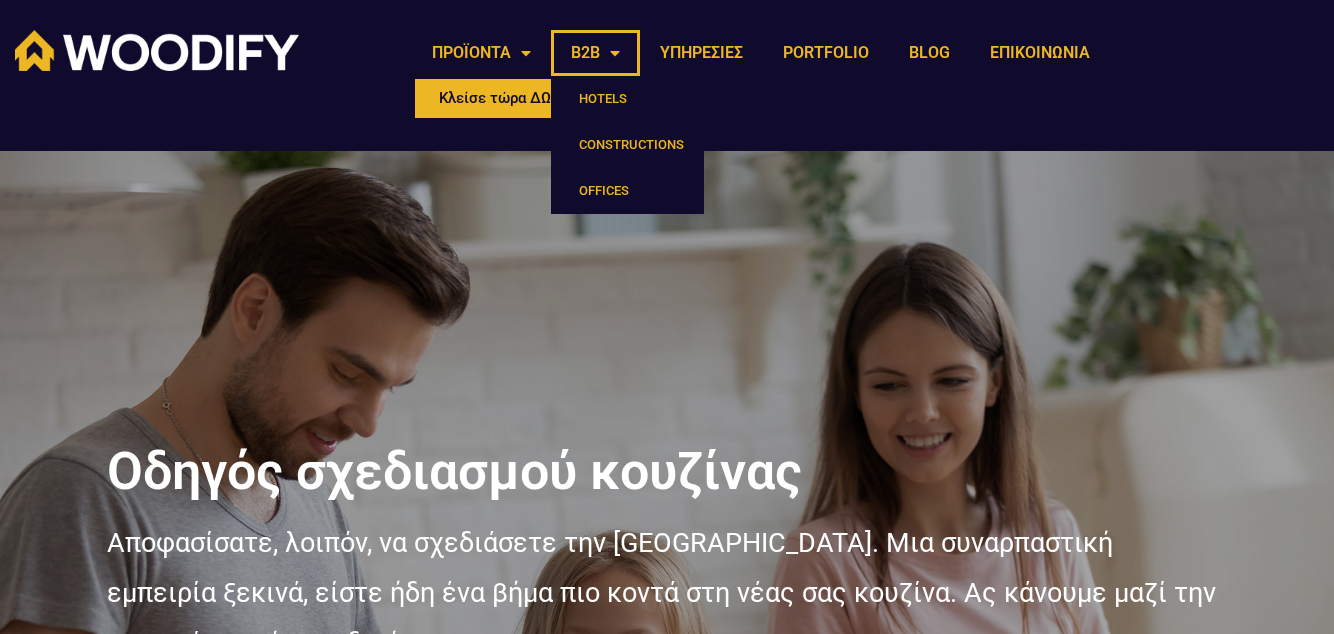 click on "Οδηγός σχεδιασμού
κουζίνας
Αποφασίσατε, λοιπόν, να σχεδιάσετε την νέα σας κουζίνα. Μια συναρπαστική εμπειρία ξεκινά, είστε ήδη ένα βήμα πιο κοντά στη νέας σας κουζίνα. Ας κάνουμε μαζί την εμπειρία αυτή μοναδική." at bounding box center (667, 581) 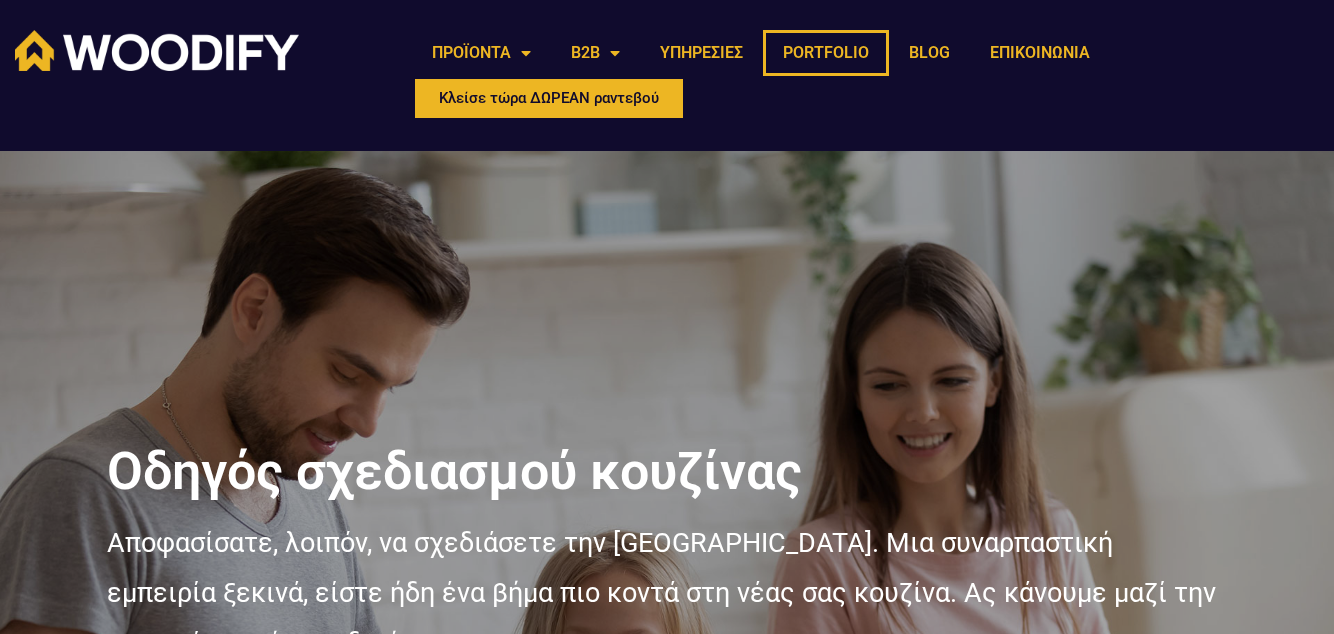 click on "PORTFOLIO" 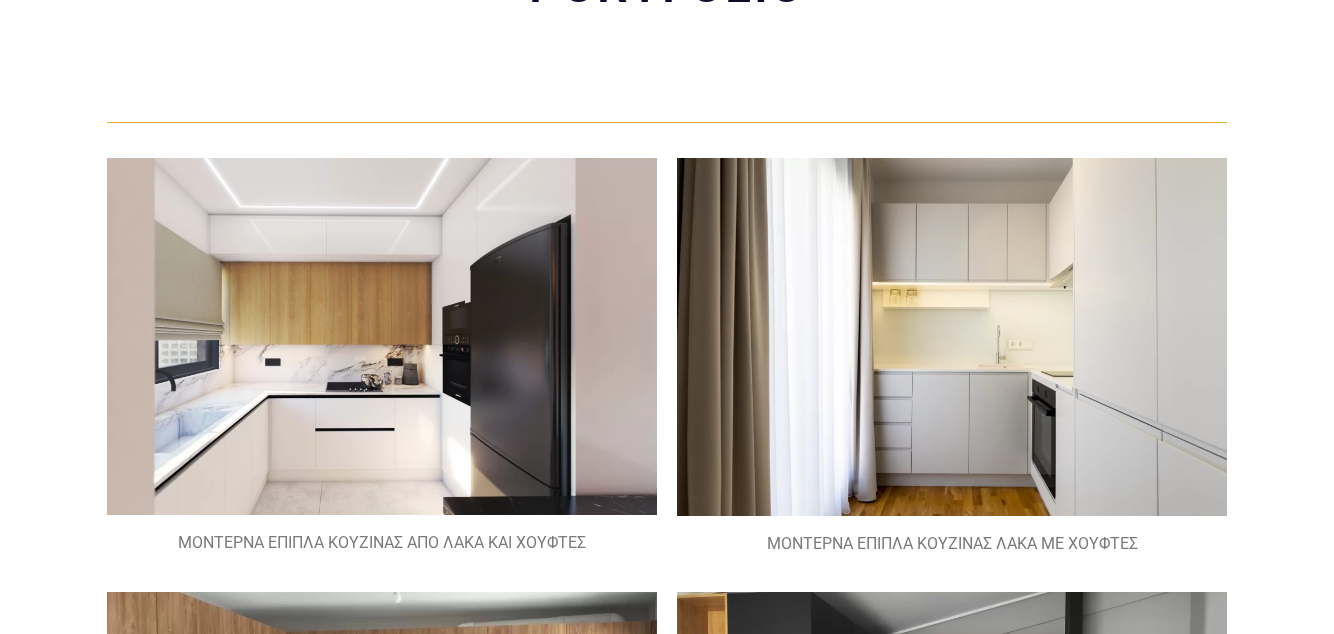 scroll, scrollTop: 0, scrollLeft: 0, axis: both 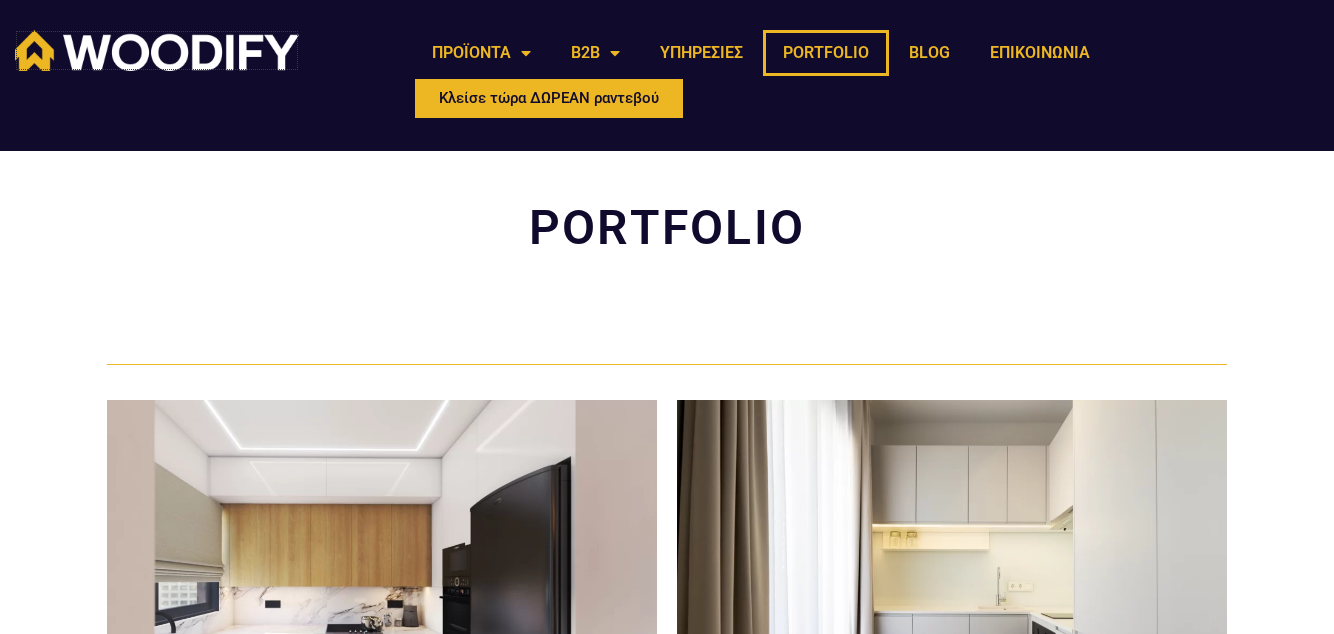 click at bounding box center [157, 50] 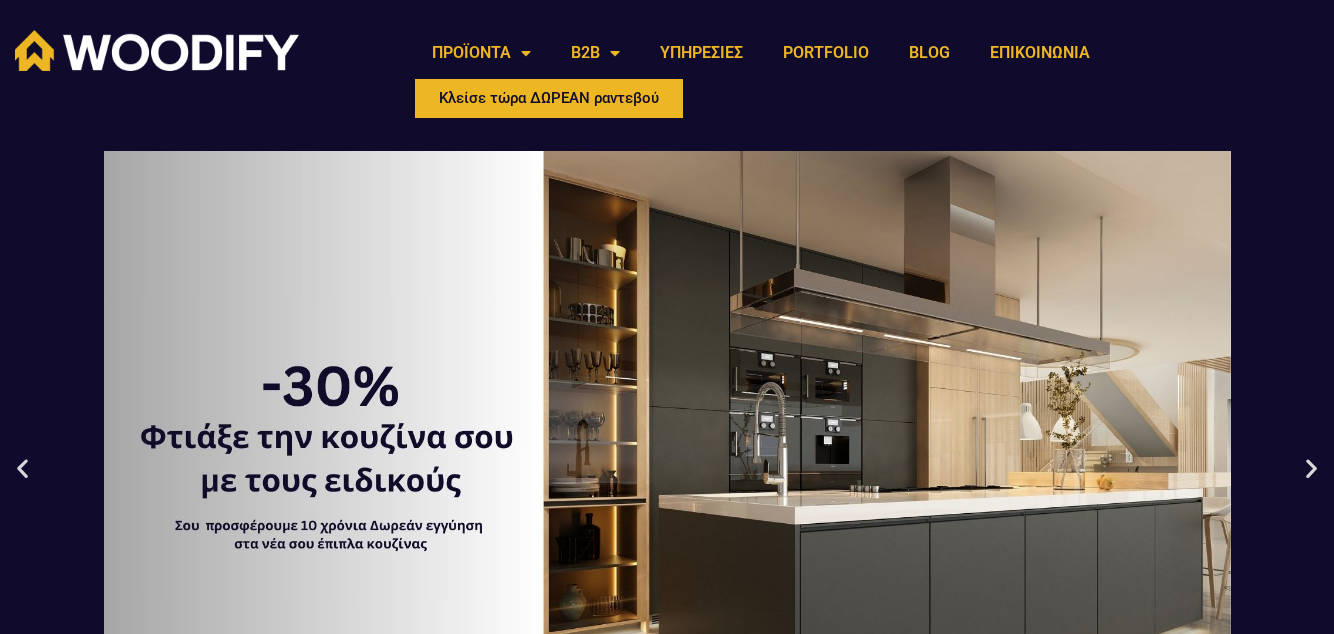 scroll, scrollTop: 123, scrollLeft: 0, axis: vertical 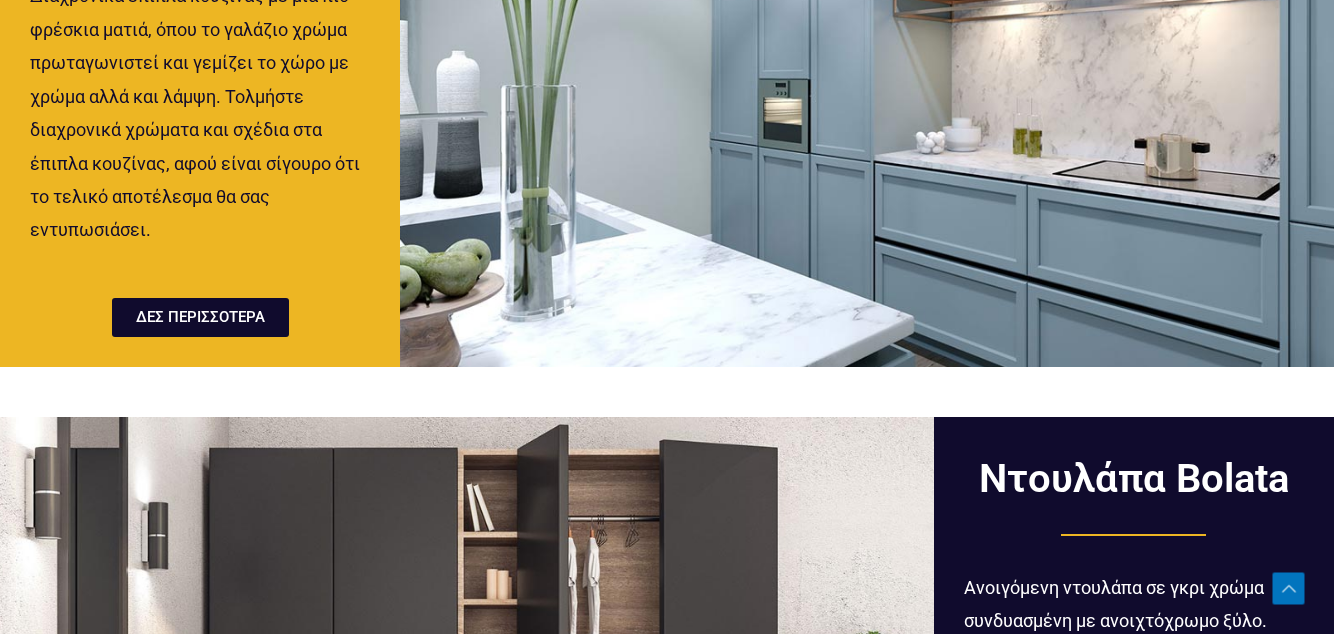 click at bounding box center (867, 58) 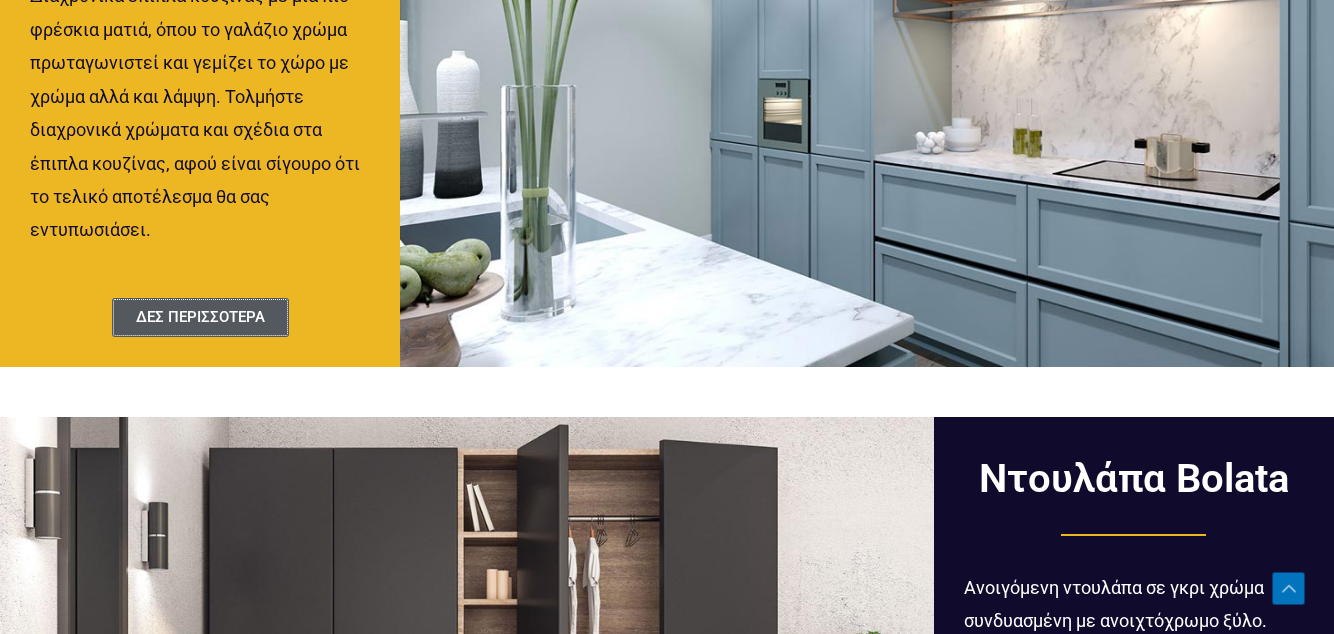 click on "ΔΕΣ ΠΕΡΙΣΣΟΤΕΡΑ" at bounding box center (200, 317) 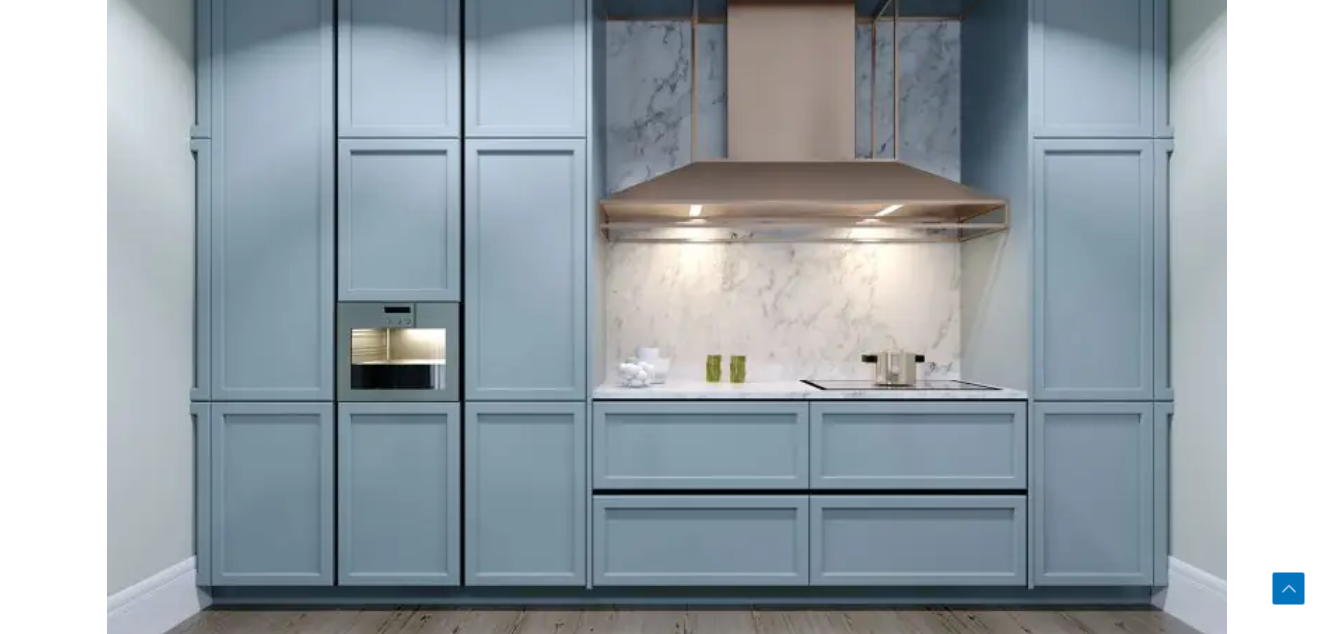 scroll, scrollTop: 0, scrollLeft: 0, axis: both 